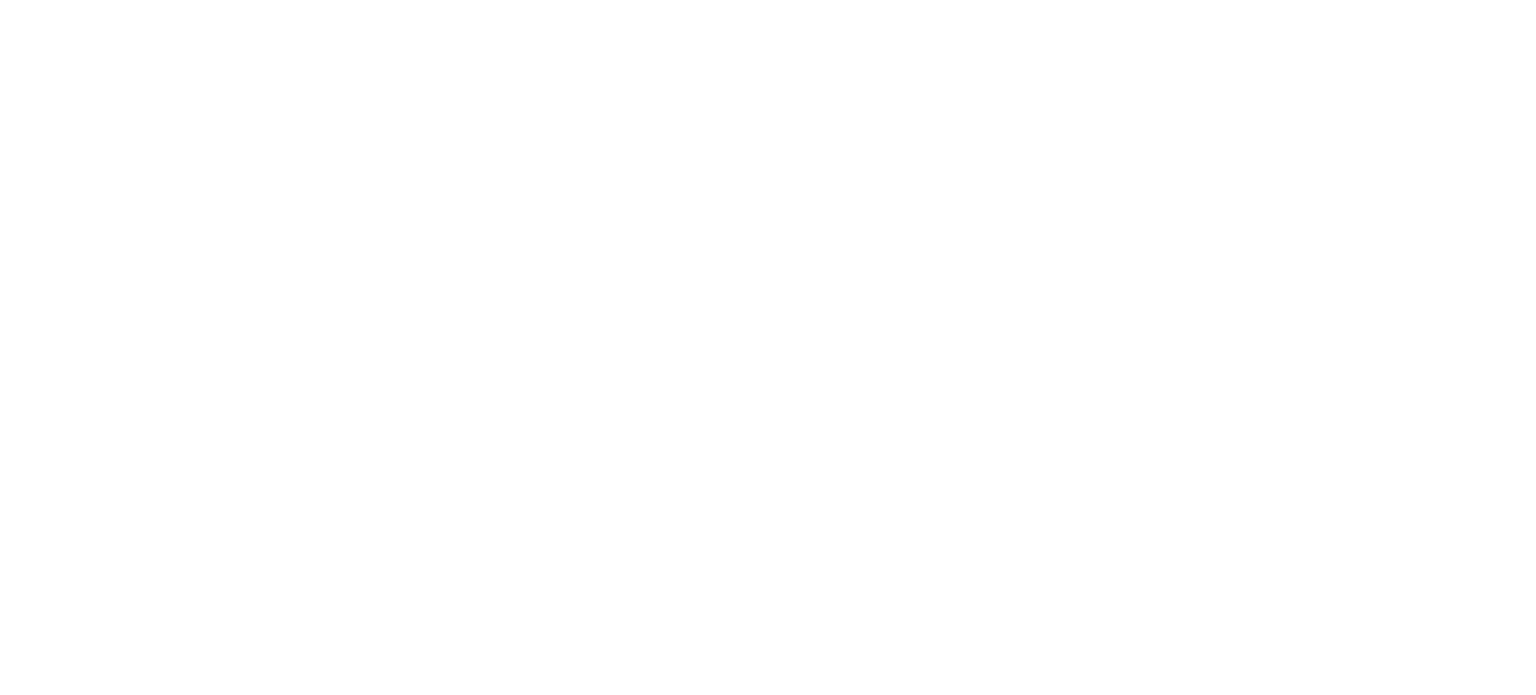 scroll, scrollTop: 0, scrollLeft: 0, axis: both 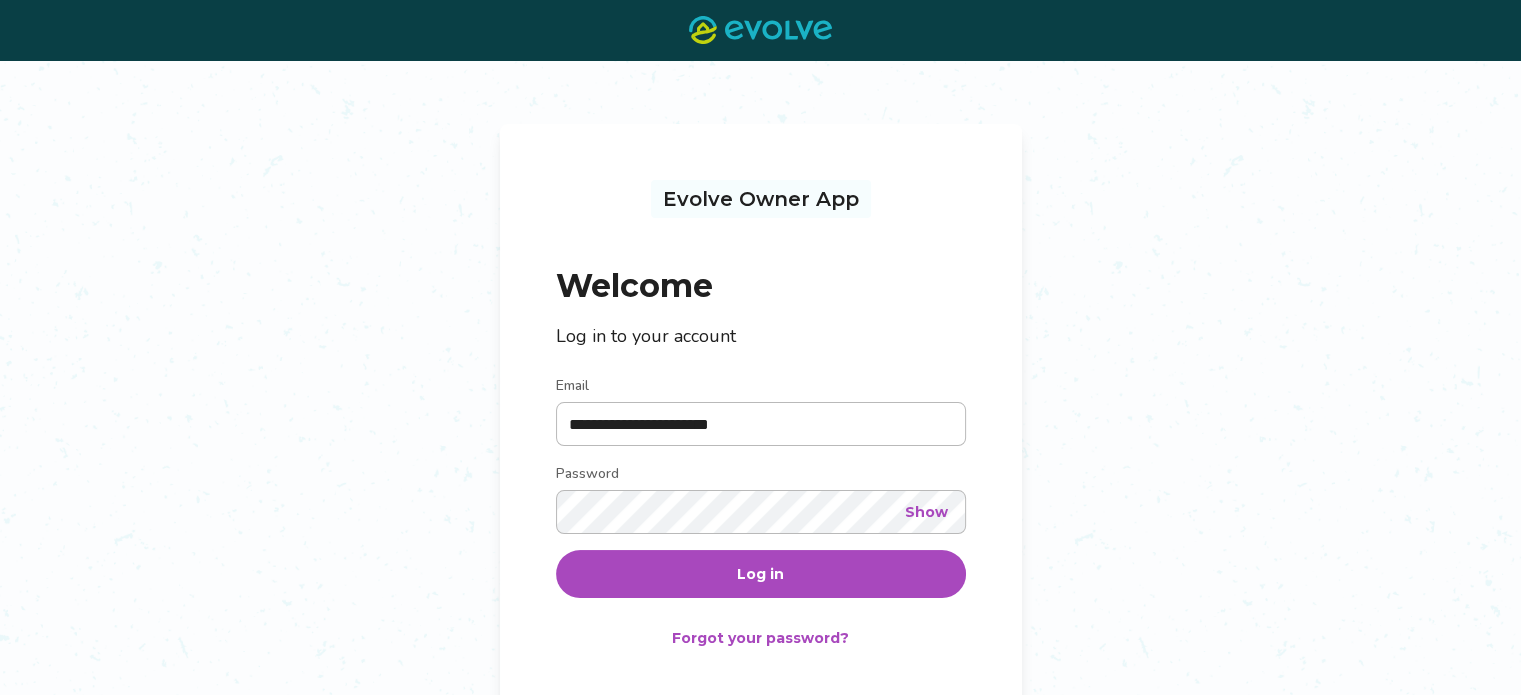 click on "**********" at bounding box center (761, 424) 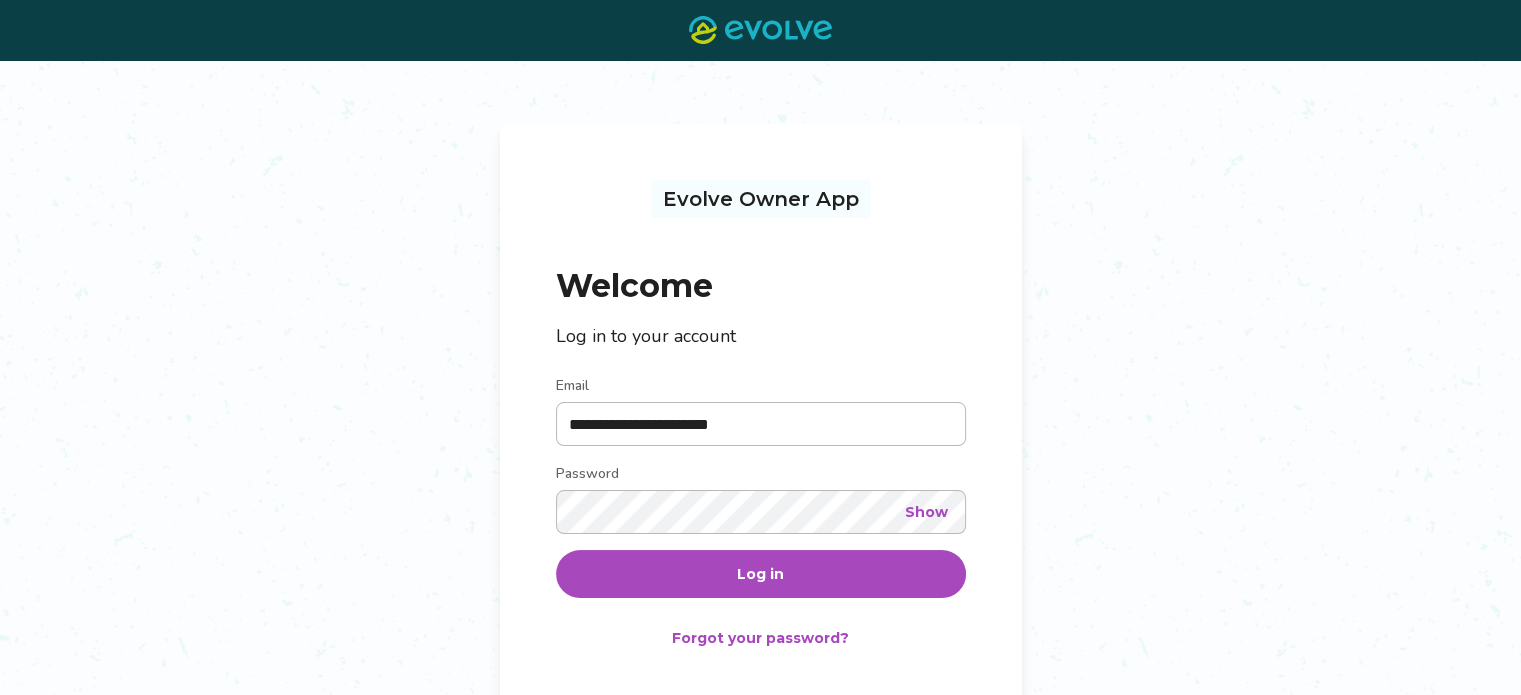 type on "**********" 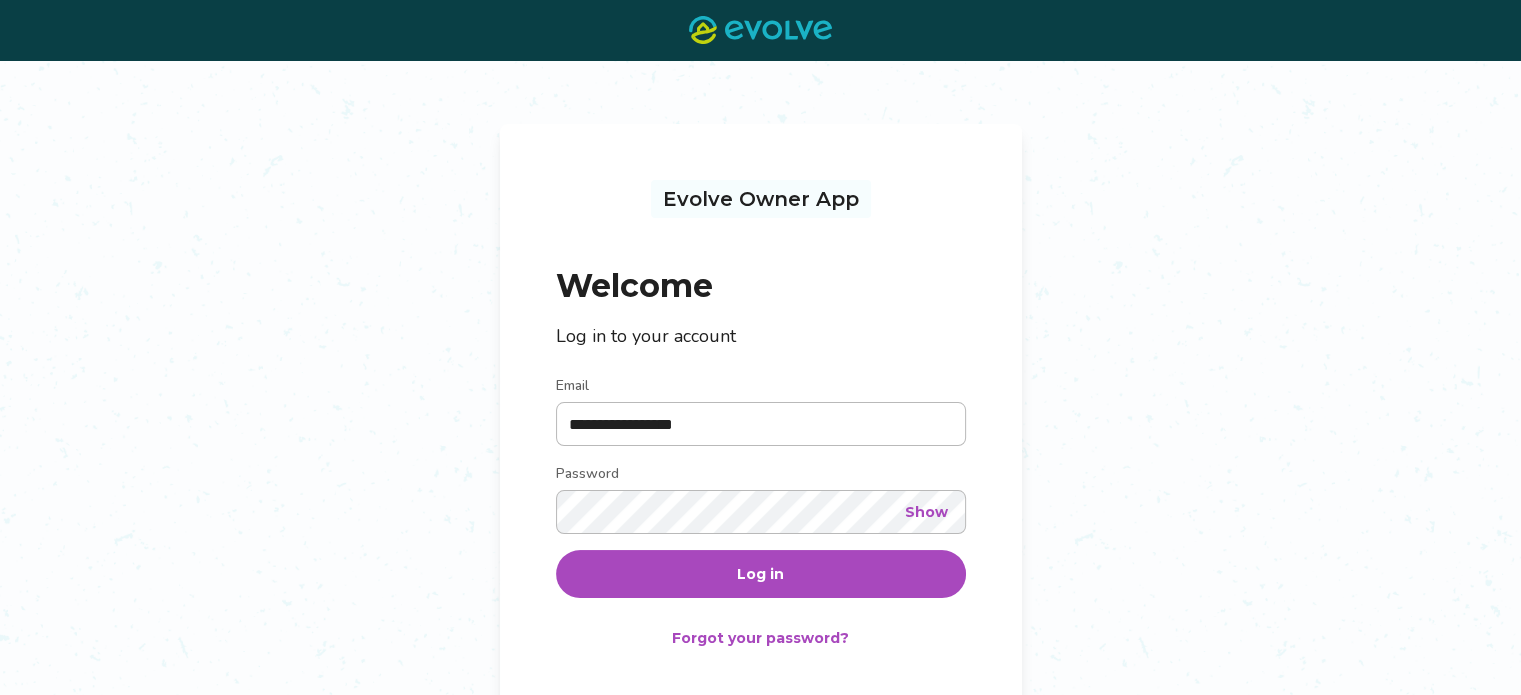 click on "Log in" at bounding box center (760, 574) 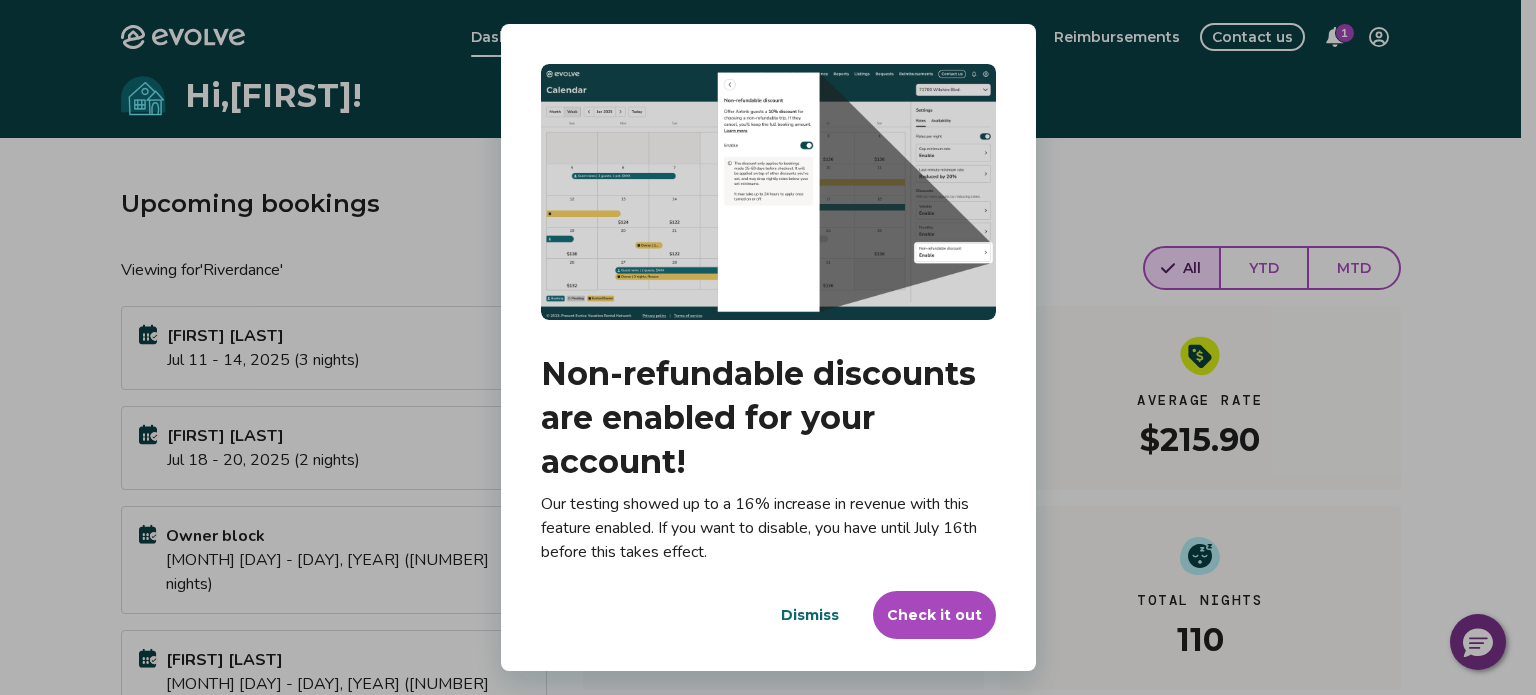 click on "Dismiss" at bounding box center (810, 615) 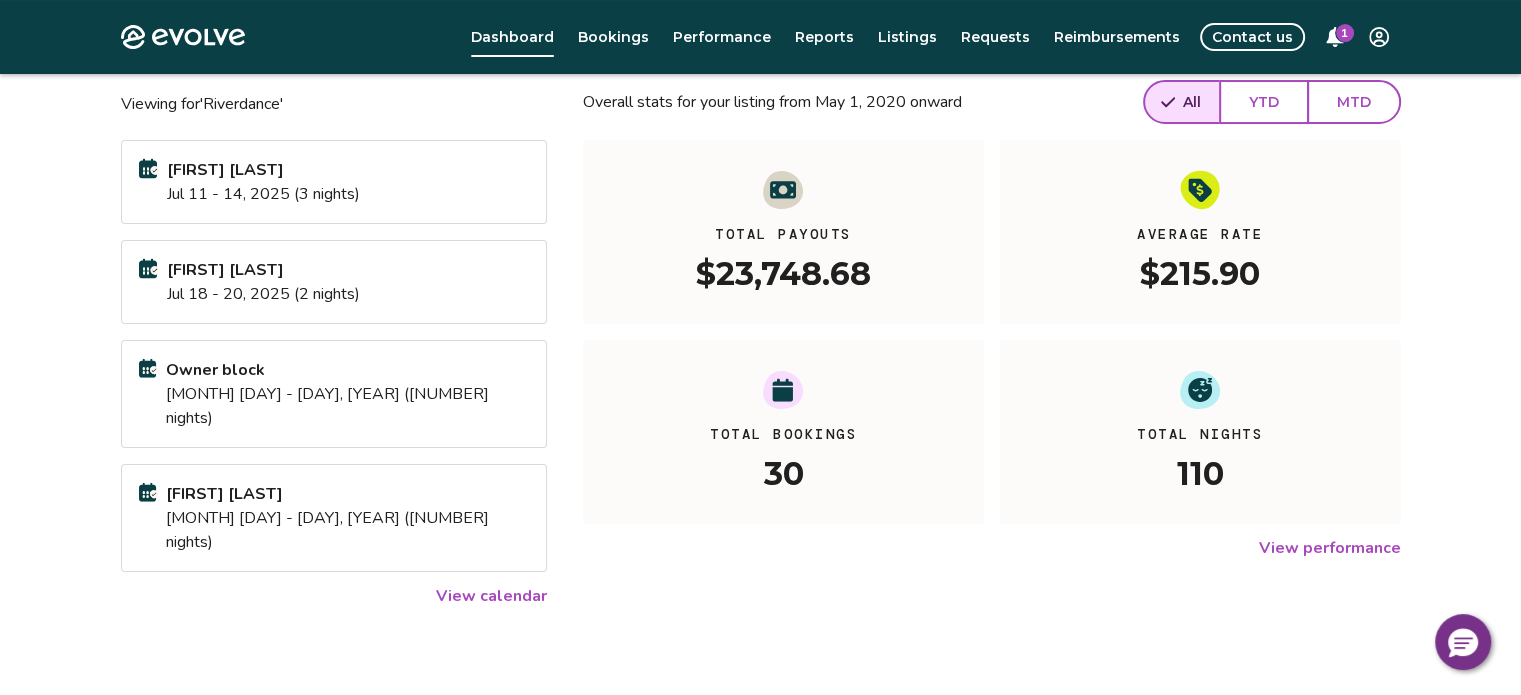 scroll, scrollTop: 200, scrollLeft: 0, axis: vertical 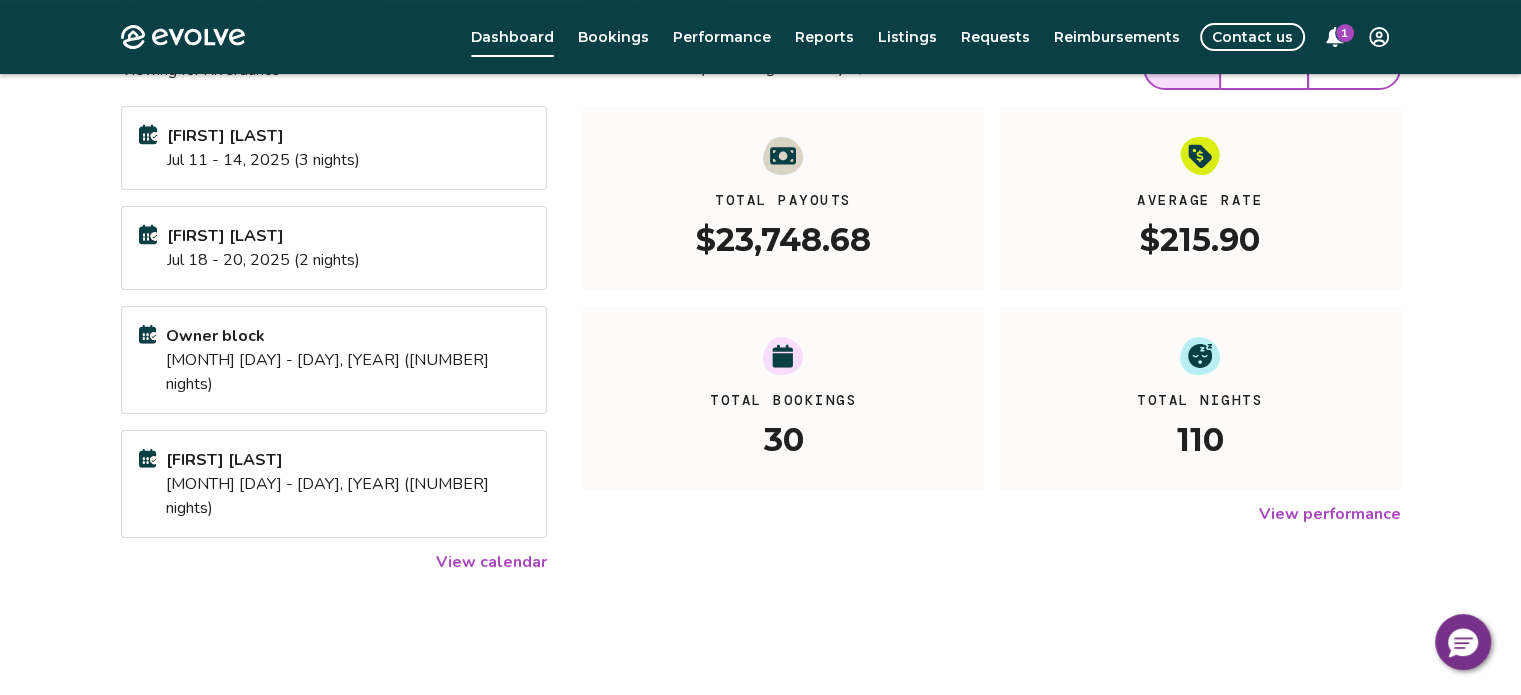 click on "View calendar" at bounding box center (491, 562) 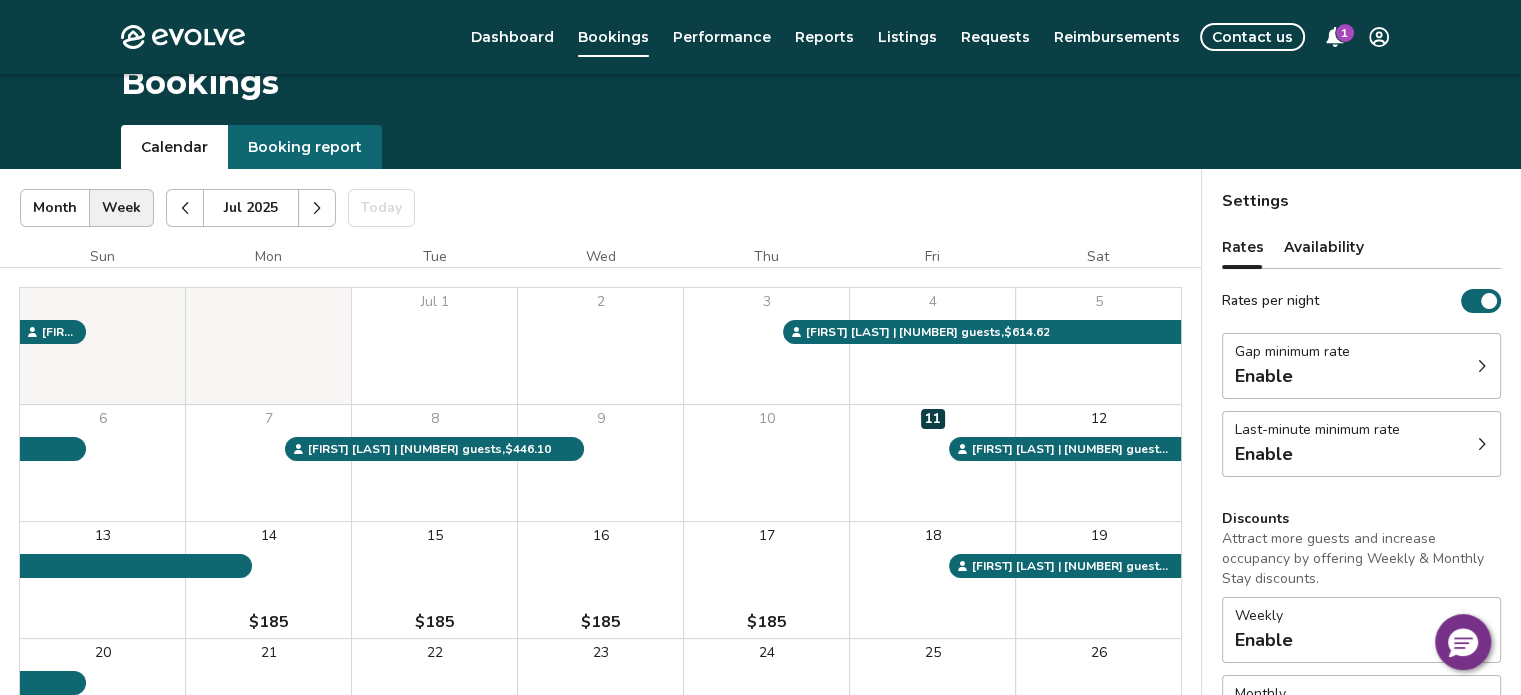 scroll, scrollTop: 0, scrollLeft: 0, axis: both 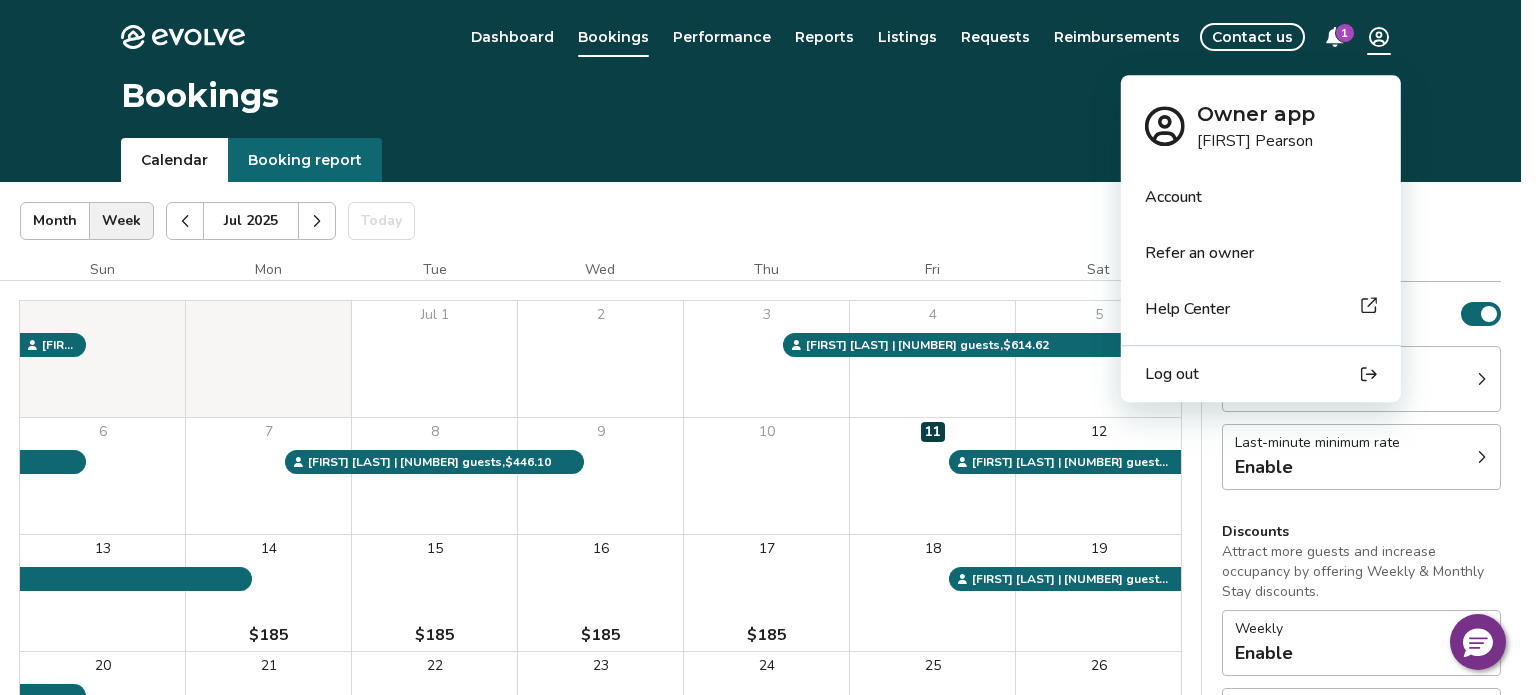 click on "Evolve Dashboard Bookings Performance Reports Listings Requests Reimbursements Contact us 1 Bookings Calendar Booking report Jul 2025  | Views Month Week Jul 2025 Today Settings 'Riverdance' Jul 2025 Sun Mon Tue Wed Thu Fri Sat Jul 1 2 3 4 5 6 7 8 9 10 11 12 13 14 $185 15 $185 16 $185 17 $185 18 19 20 $185 21 $185 22 $185 23 $185 24 $185 25 $185 26 $185 27 $185 28 $185 29 $185 30 $185 31 $185 Jason R. | 2 guests ,  $614.62 Meredith S. | 6 guests ,  $612.85 Shelby S. | 5 guests ,  $446.10 Adam M. | 3 guests ,  $446.10 Nancy S. | 3 guests ,  $614.62 Booking Pending Evolve/Owner Settings Rates Availability Rates per night Gap minimum rate Enable Last-minute minimum rate Enable Discounts Attract more guests and increase occupancy by offering Weekly & Monthly Stay discounts. Weekly Enable Monthly Enable Non-refundable discount 10% off View rates, policies, & fees Gap minimum rate Reduce your minimum rate by 20%  to help fill nights between bookings  (Fridays and Saturdays excluded). Enable Last-minute minimum rate" at bounding box center (768, 517) 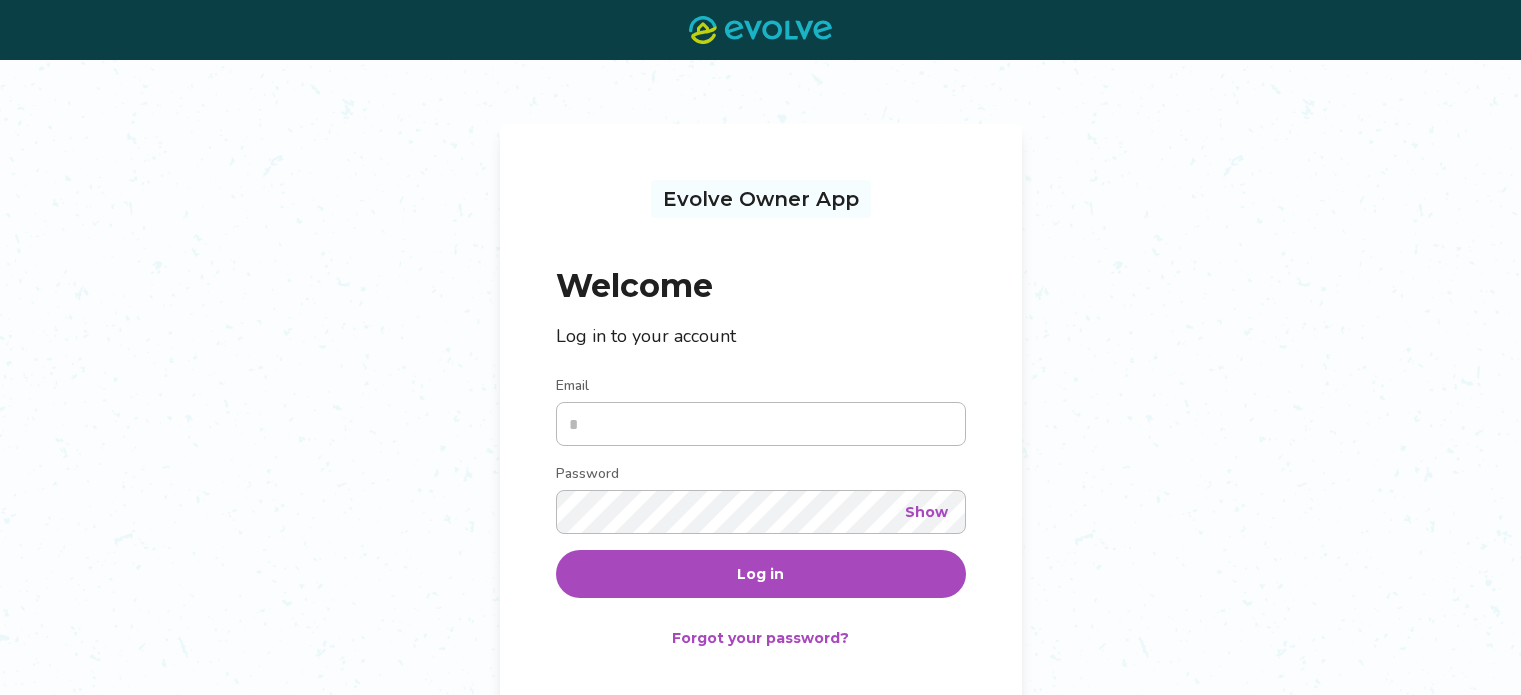 scroll, scrollTop: 0, scrollLeft: 0, axis: both 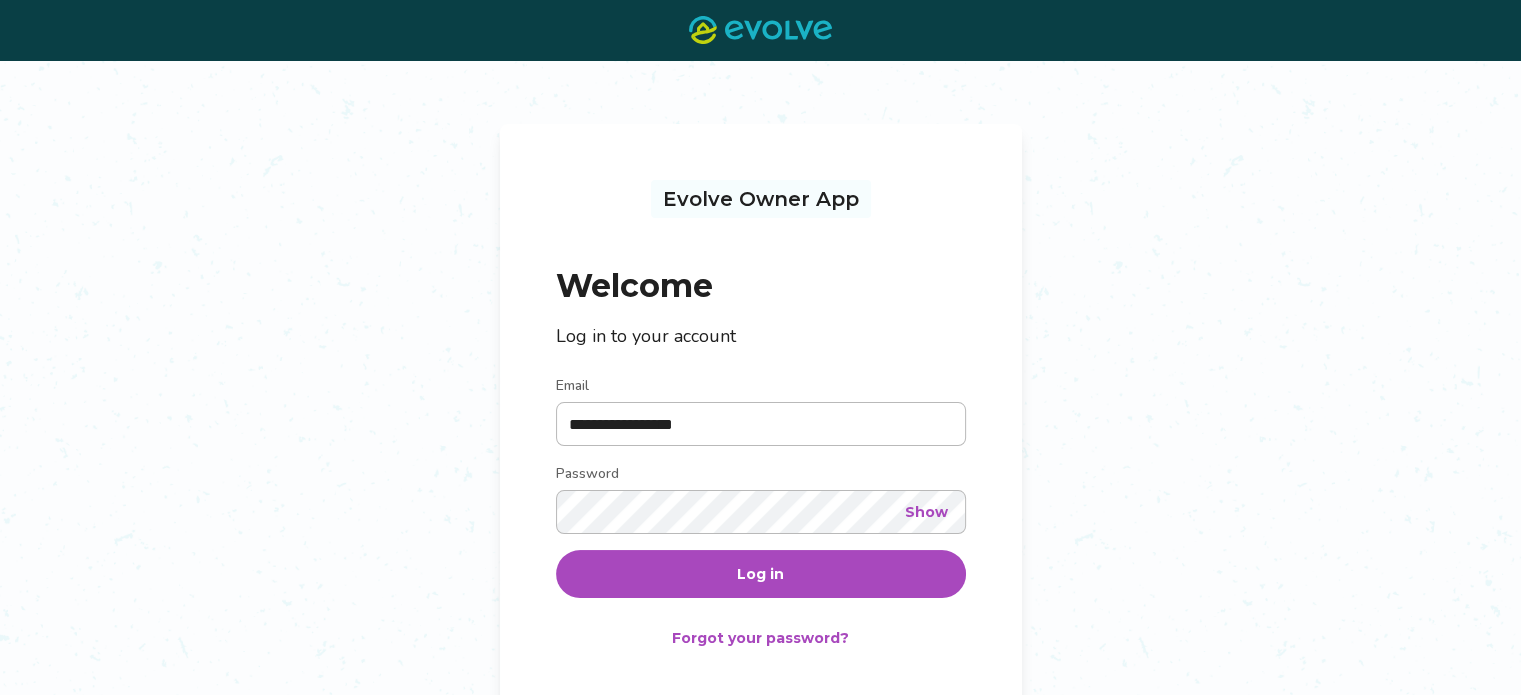 click on "**********" at bounding box center [761, 424] 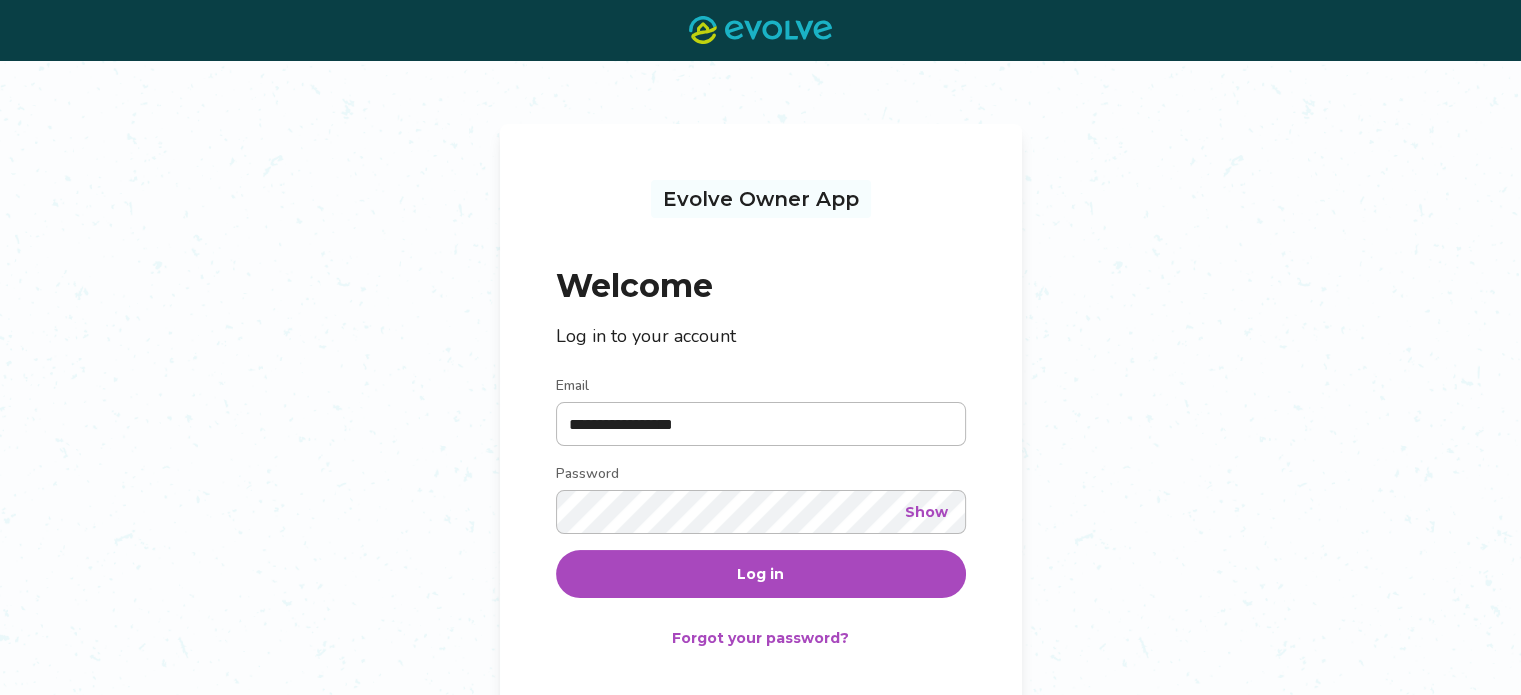 type on "**********" 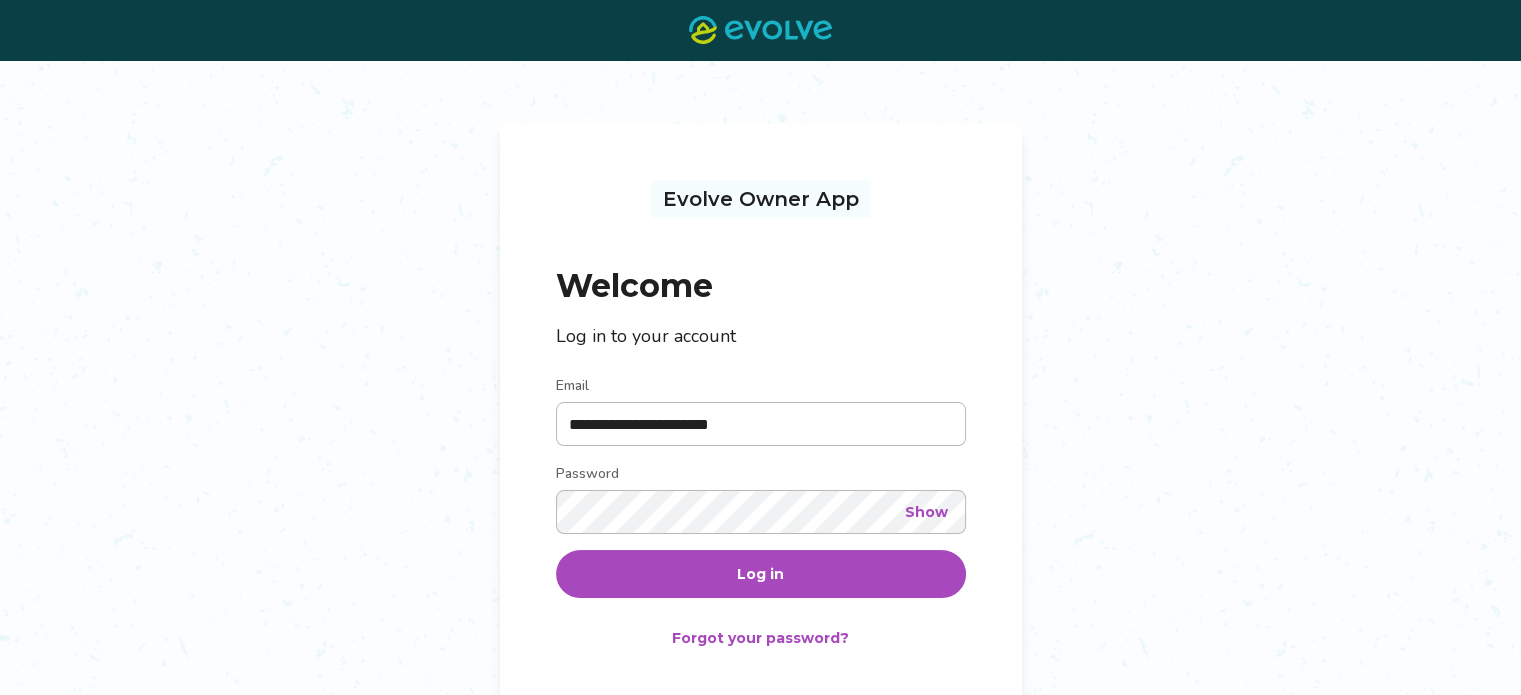 click on "Log in" at bounding box center [761, 574] 